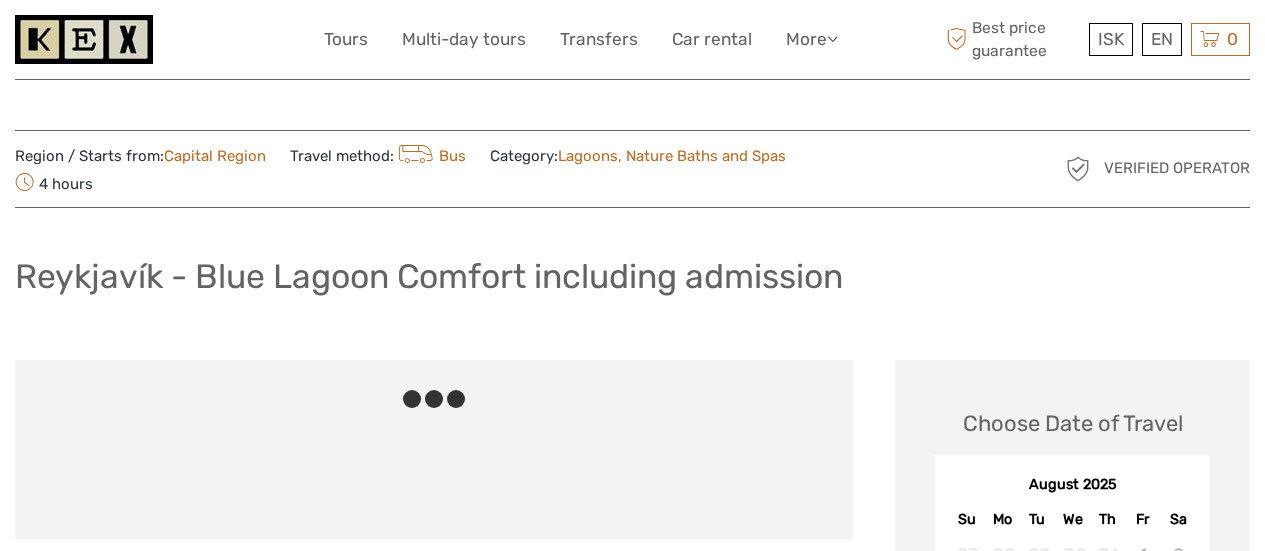 scroll, scrollTop: 300, scrollLeft: 0, axis: vertical 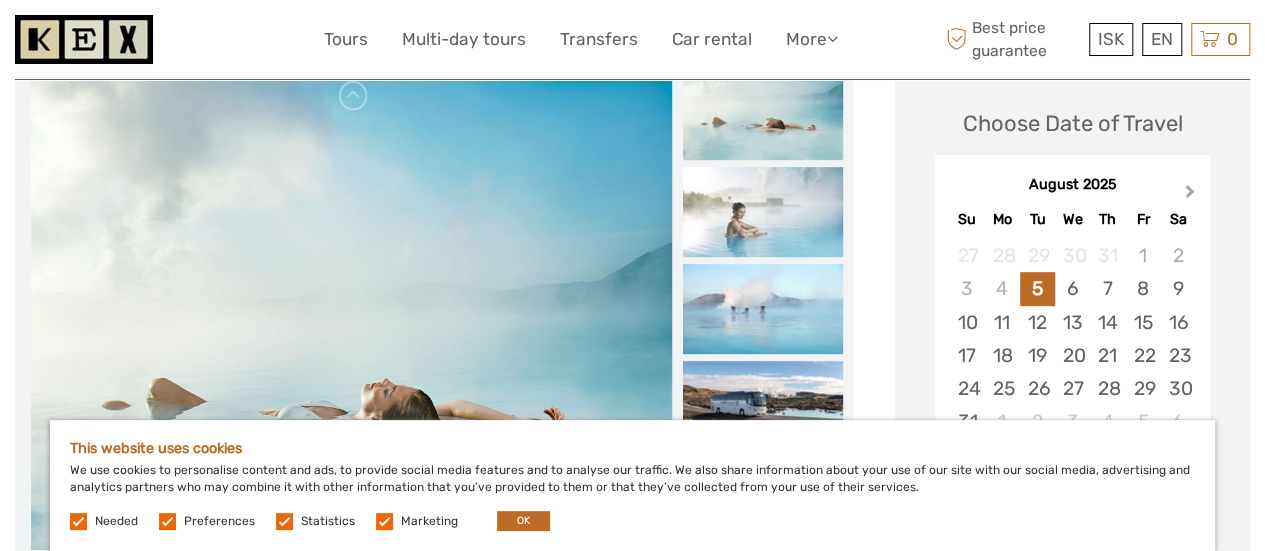 click on "Next Month" at bounding box center (1190, 195) 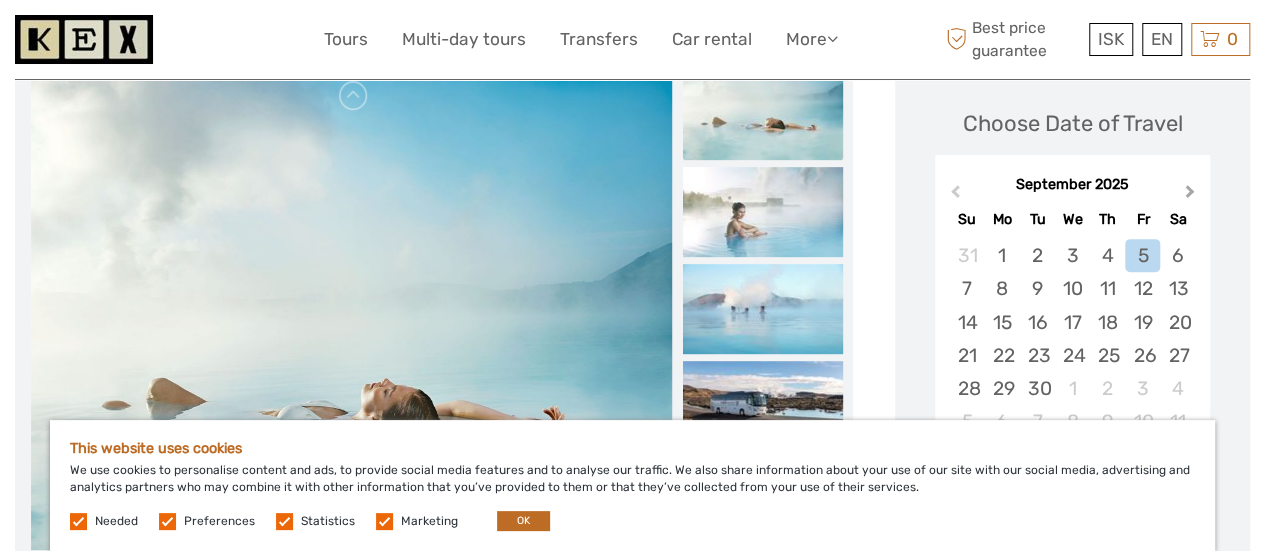 click on "Next Month" at bounding box center [1190, 195] 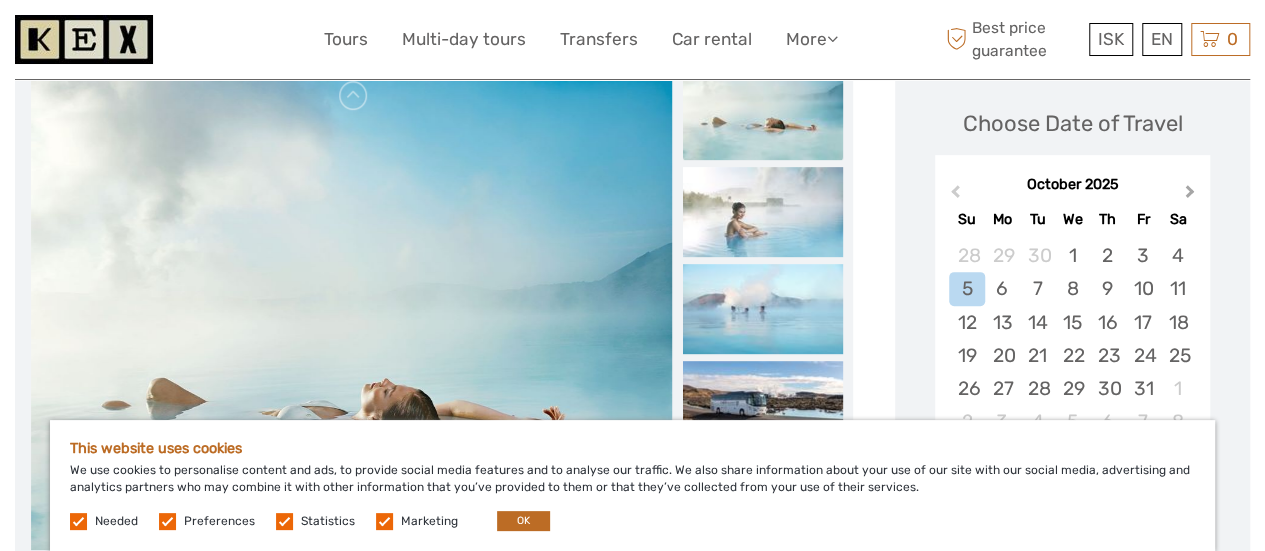 click on "Next Month" at bounding box center [1190, 195] 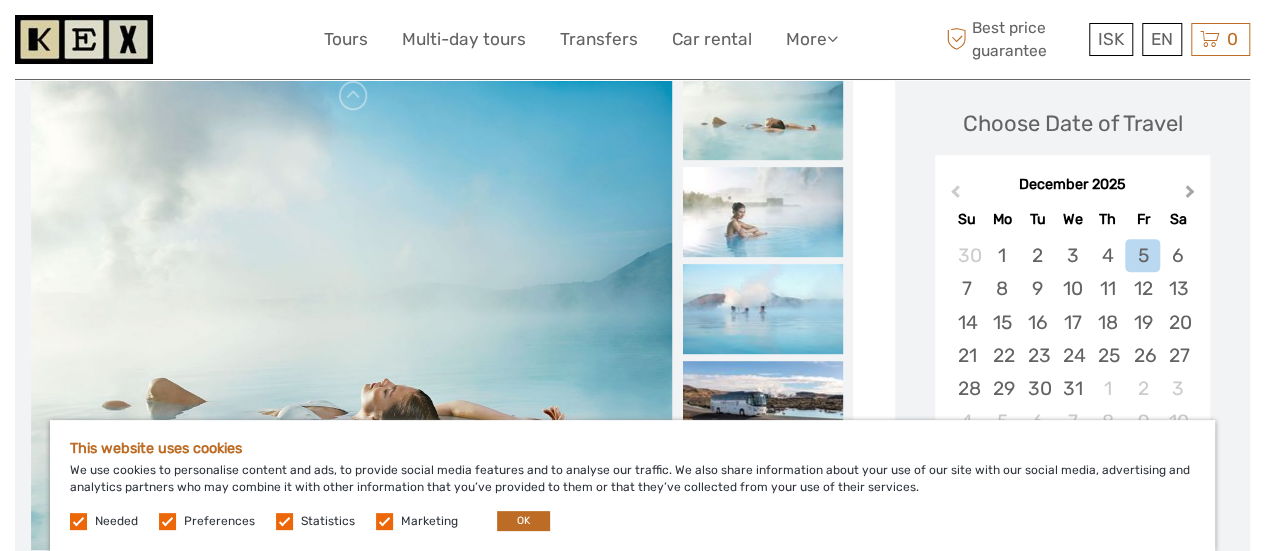 scroll, scrollTop: 0, scrollLeft: 0, axis: both 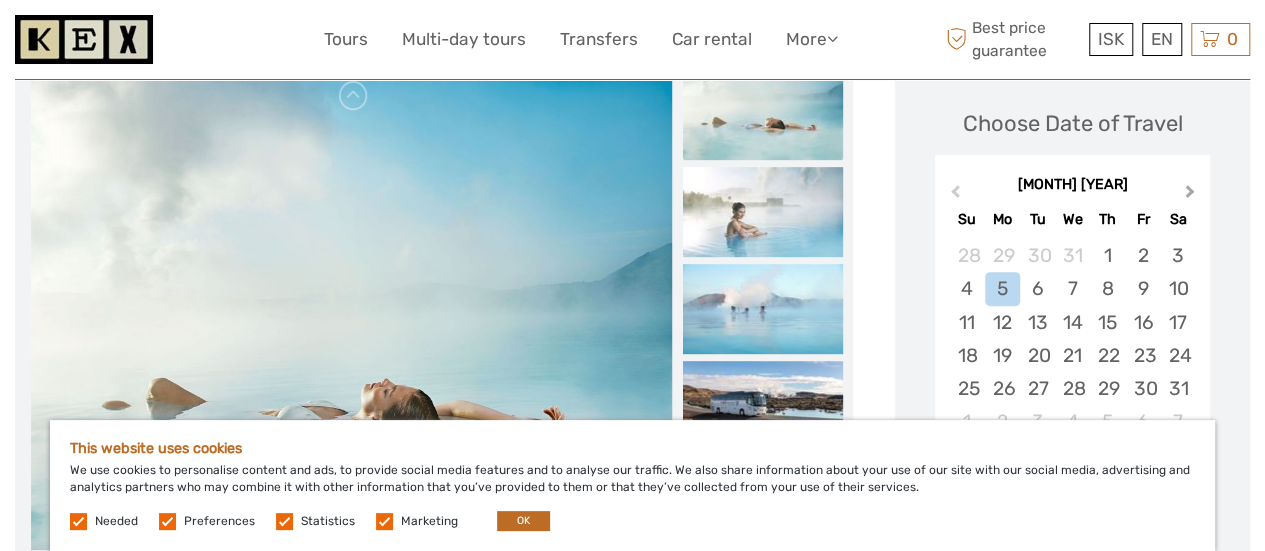click on "Next Month" at bounding box center [1190, 195] 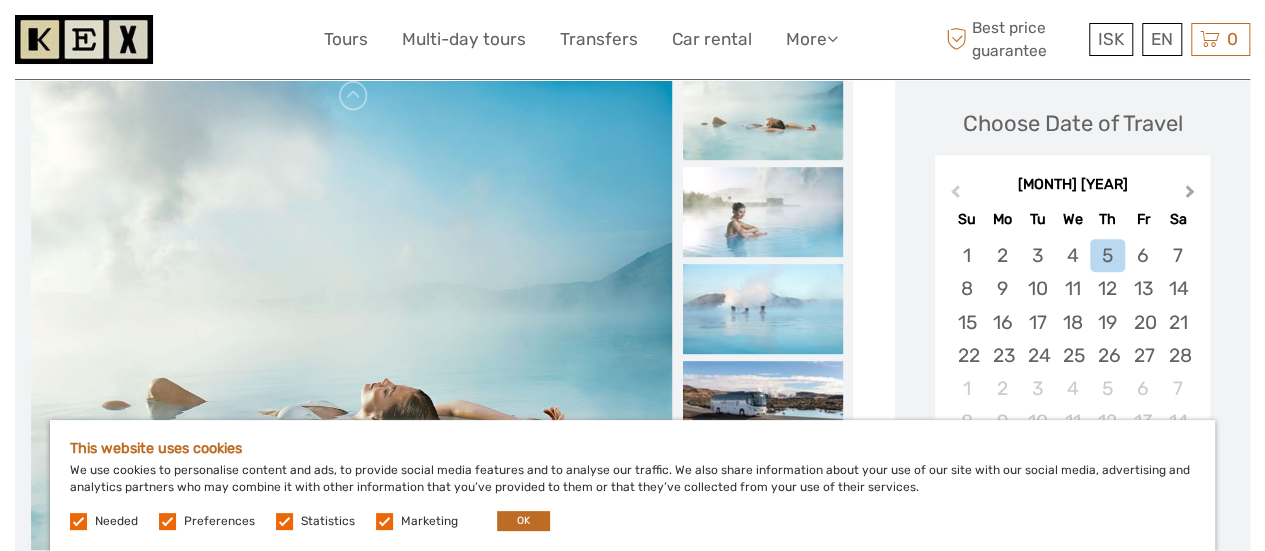 click on "Next Month" at bounding box center (1190, 195) 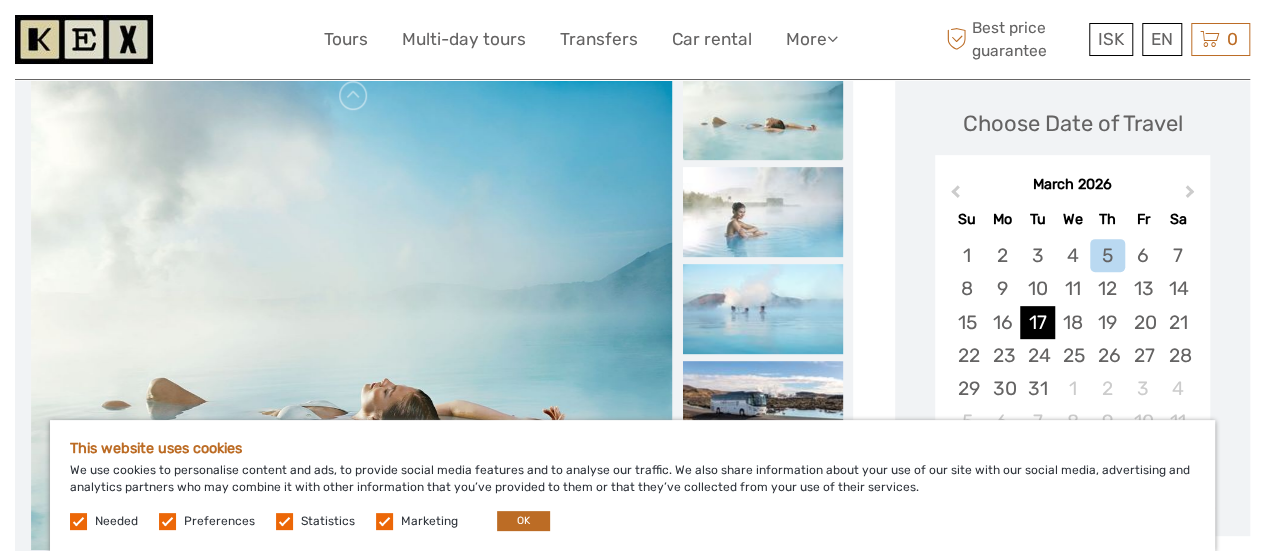 click on "17" at bounding box center (1037, 322) 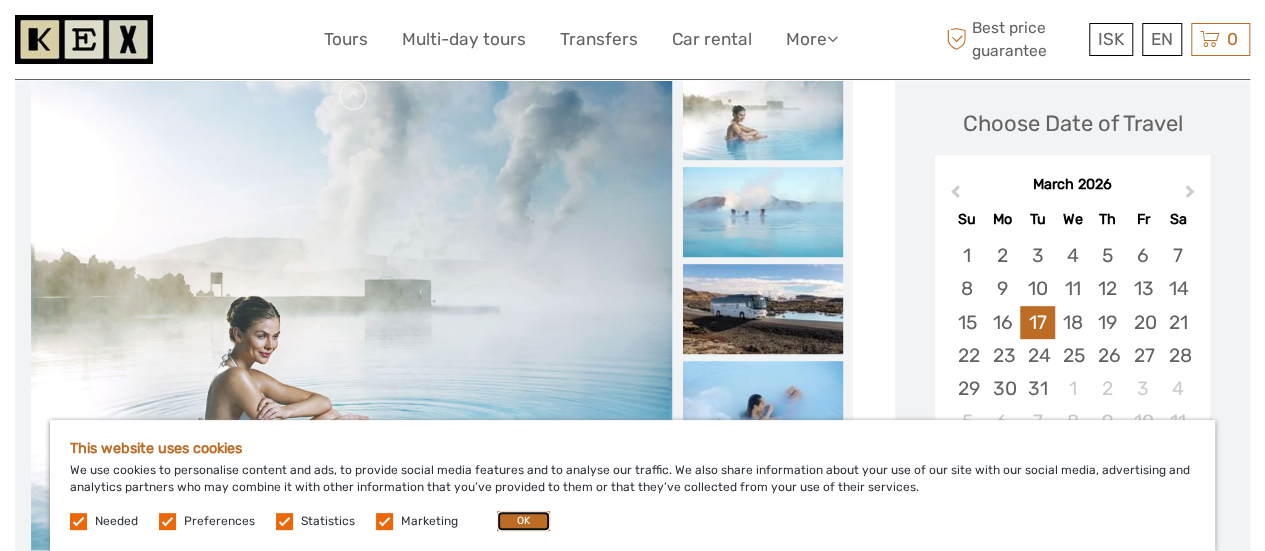 click on "OK" at bounding box center (523, 521) 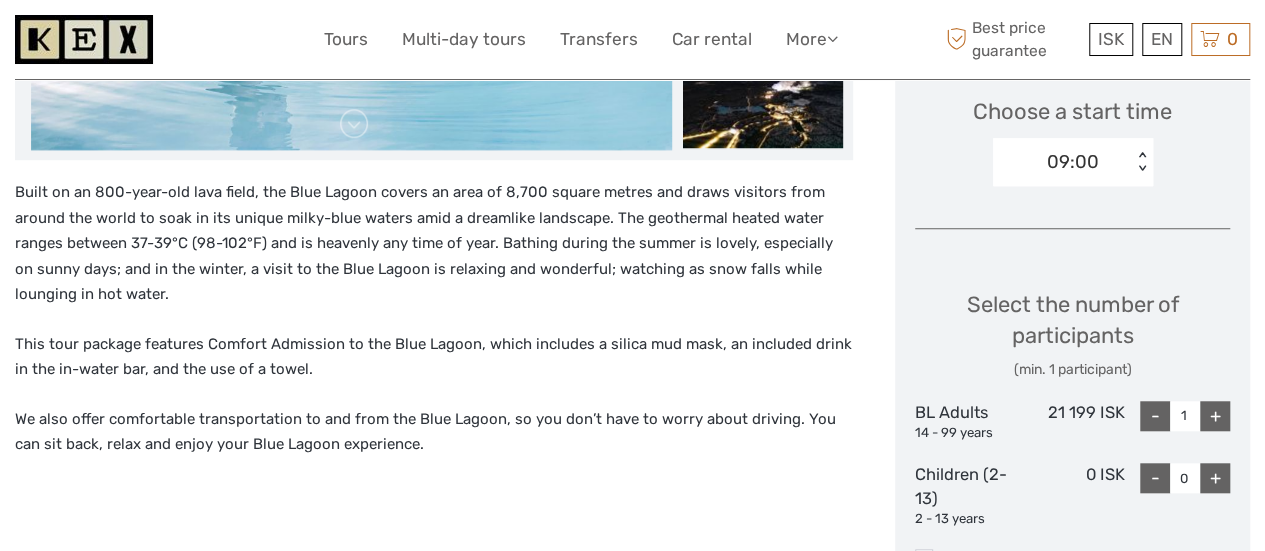 scroll, scrollTop: 800, scrollLeft: 0, axis: vertical 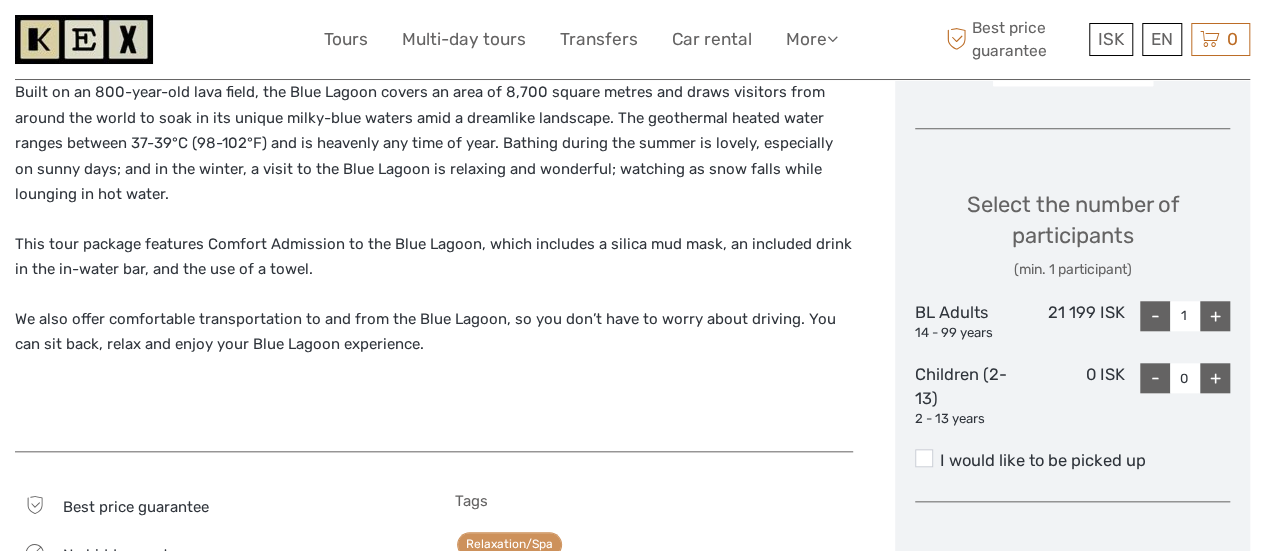 click on "Choose Date of Travel March 2026 Previous Month Next Month March 2026 Su Mo Tu We Th Fr Sa 1 2 3 4 5 6 7 8 9 10 11 12 13 14 15 16 17 18 19 20 21 22 23 24 25 26 27 28 29 30 31 1 2 3 4 5 6 7 8 9 10 11 Choose a start time 09:00 < > Select the number of participants (min. 1 participant) BL Adults 14 - 99 years 21 199 ISK - 1 + Children (2-13) 2 - 13 years 0 ISK - 0 + I would like to be picked up Total :  21 199 ISK Best price guarantee ADD TO CART EXPRESS CHECKOUT" at bounding box center (1072, 140) 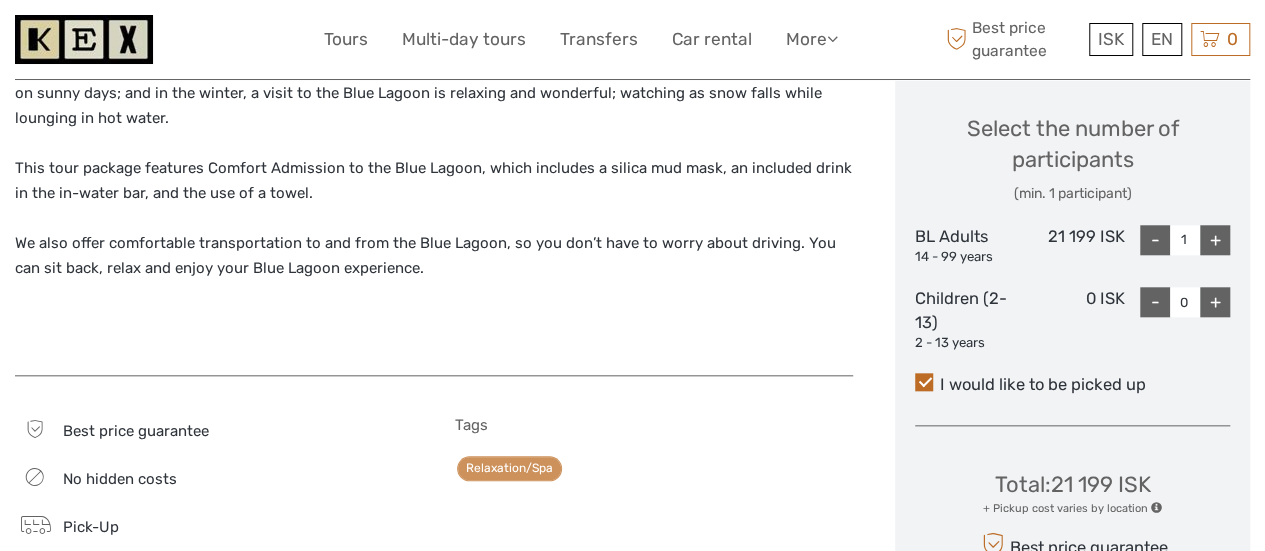 scroll, scrollTop: 1000, scrollLeft: 0, axis: vertical 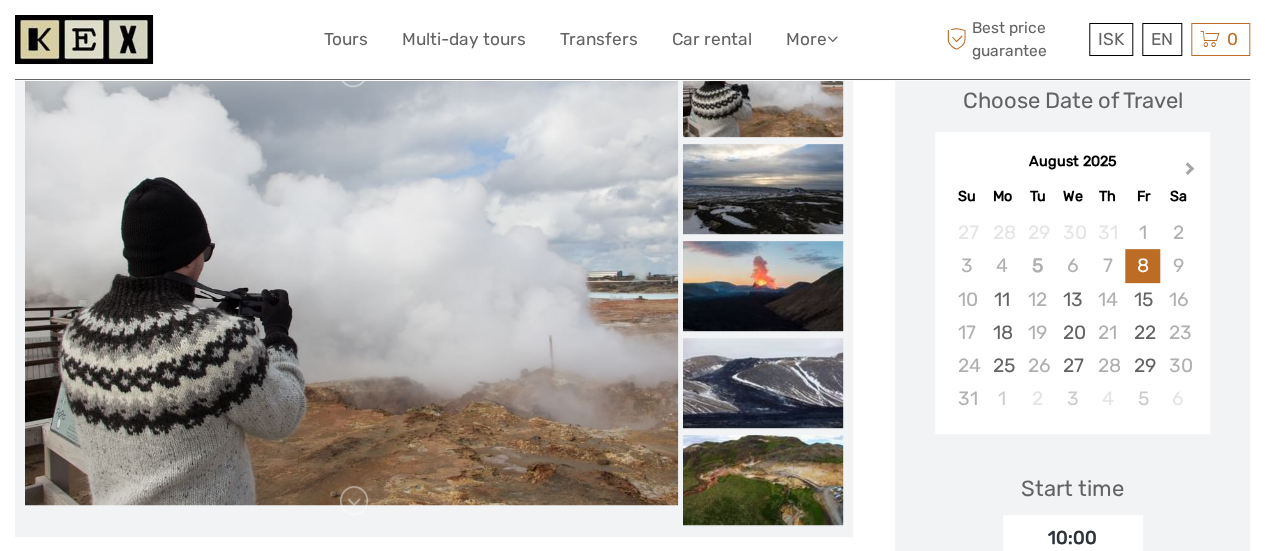 click on "Next Month" at bounding box center [1192, 173] 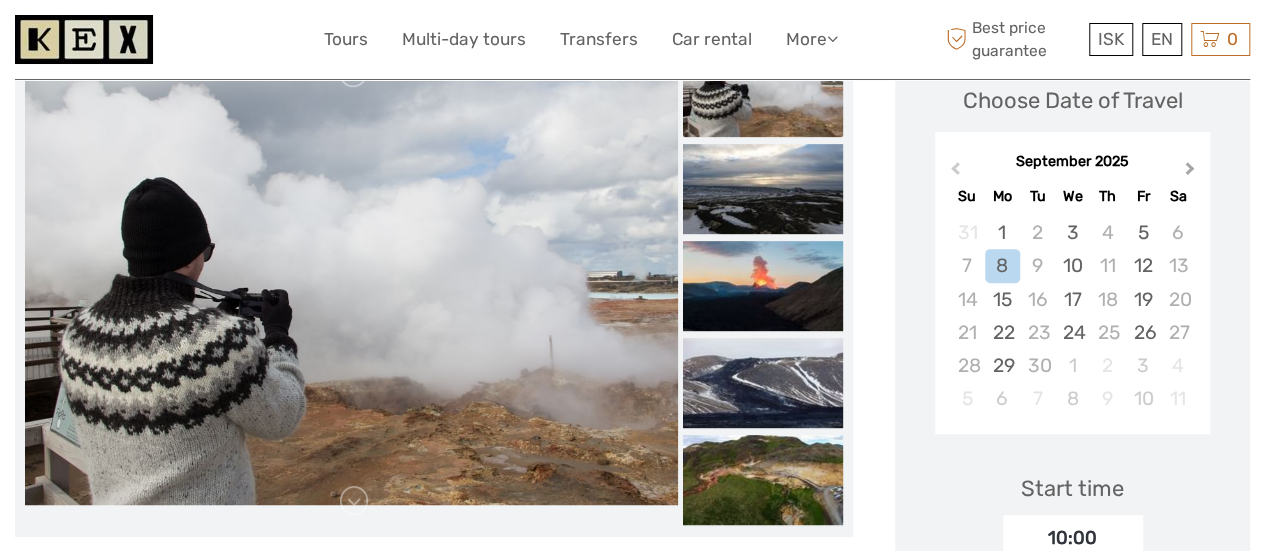 scroll, scrollTop: 0, scrollLeft: 0, axis: both 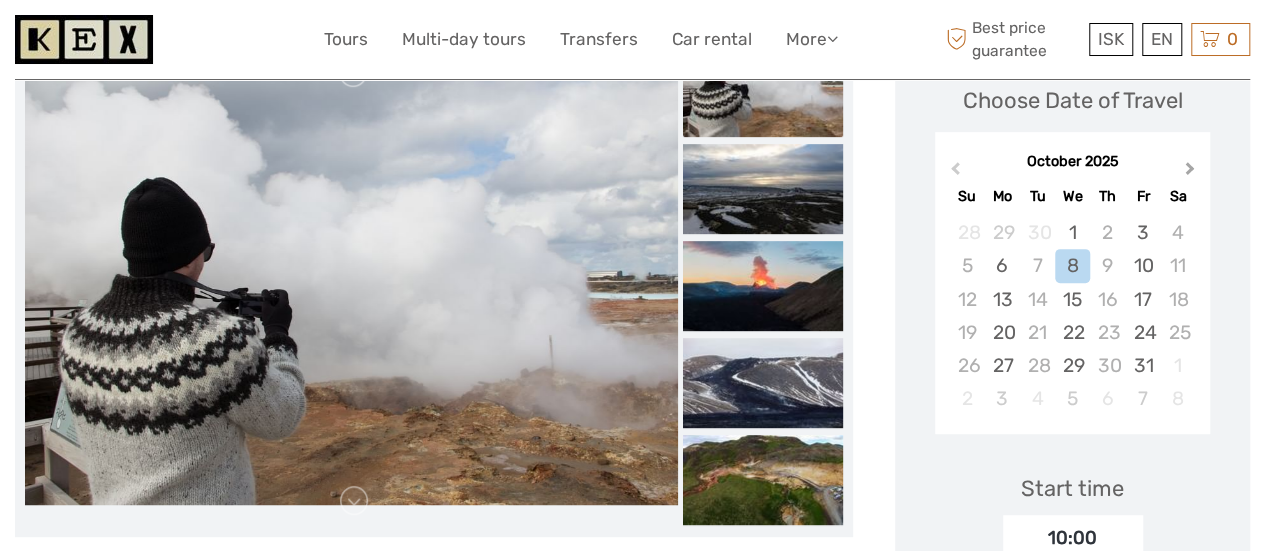 click on "Next Month" at bounding box center (1192, 173) 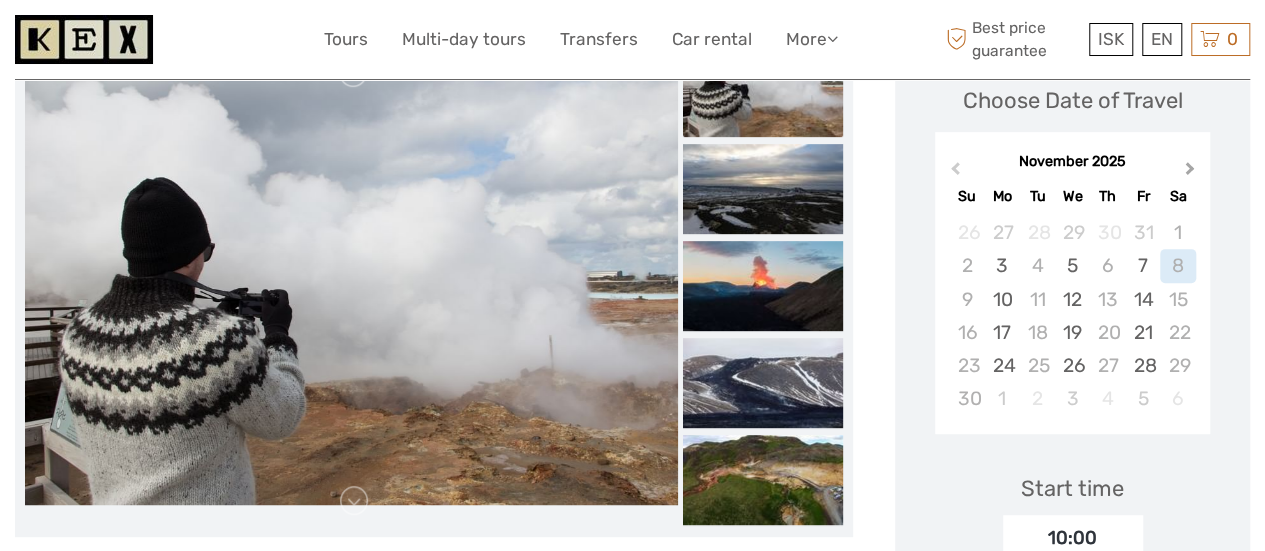 click on "Next Month" at bounding box center (1192, 173) 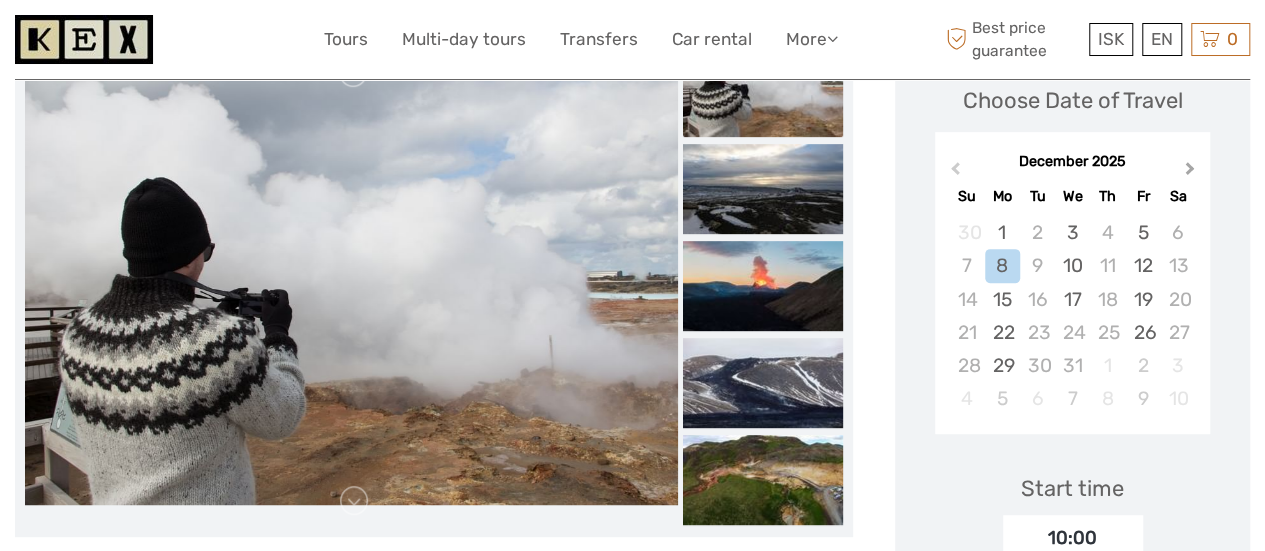 click on "Next Month" at bounding box center [1192, 173] 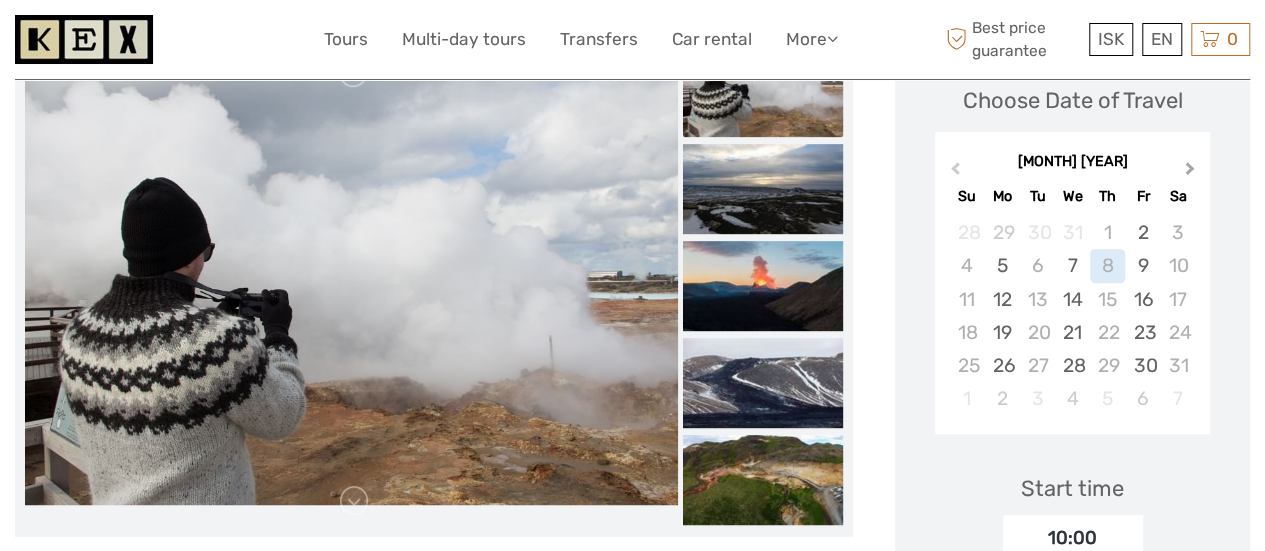 click on "Next Month" at bounding box center [1192, 173] 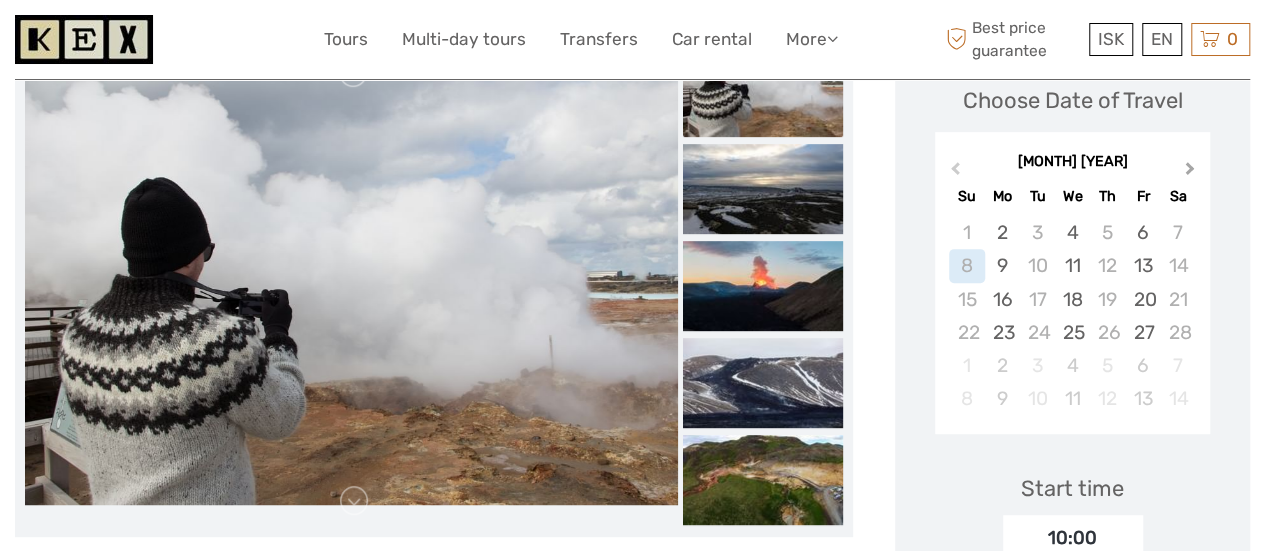 click on "Next Month" at bounding box center [1190, 172] 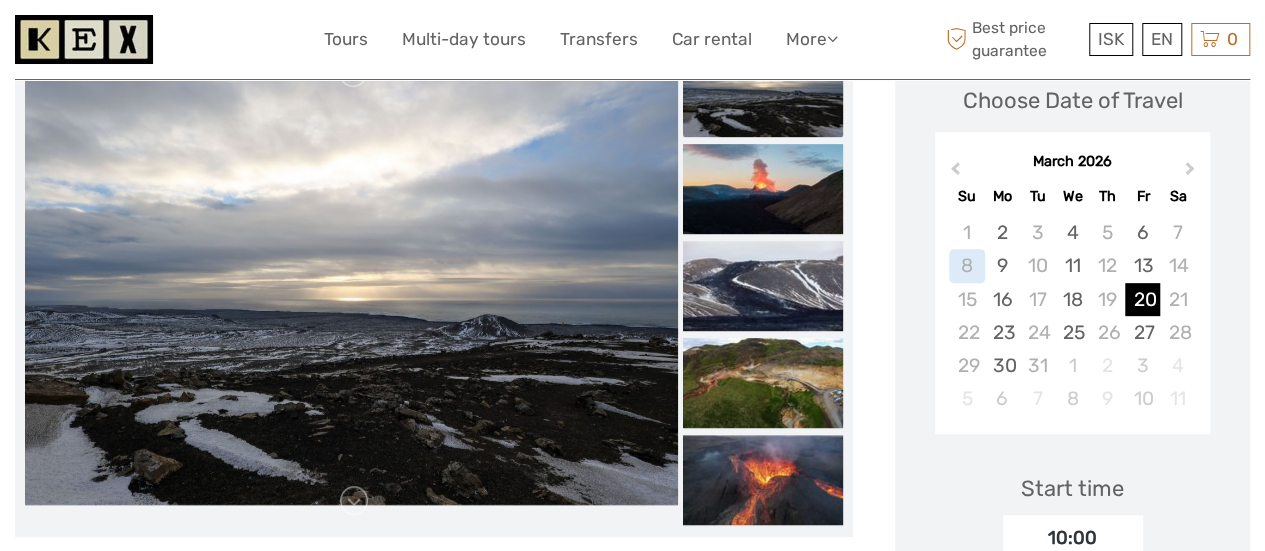 click on "20" at bounding box center (1142, 299) 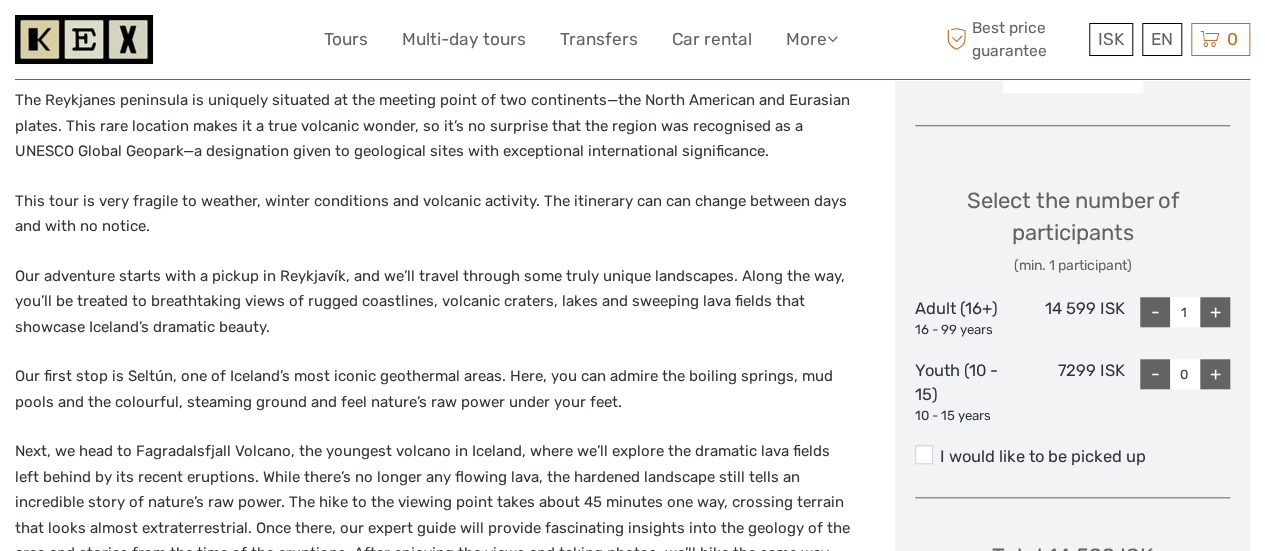 scroll, scrollTop: 823, scrollLeft: 0, axis: vertical 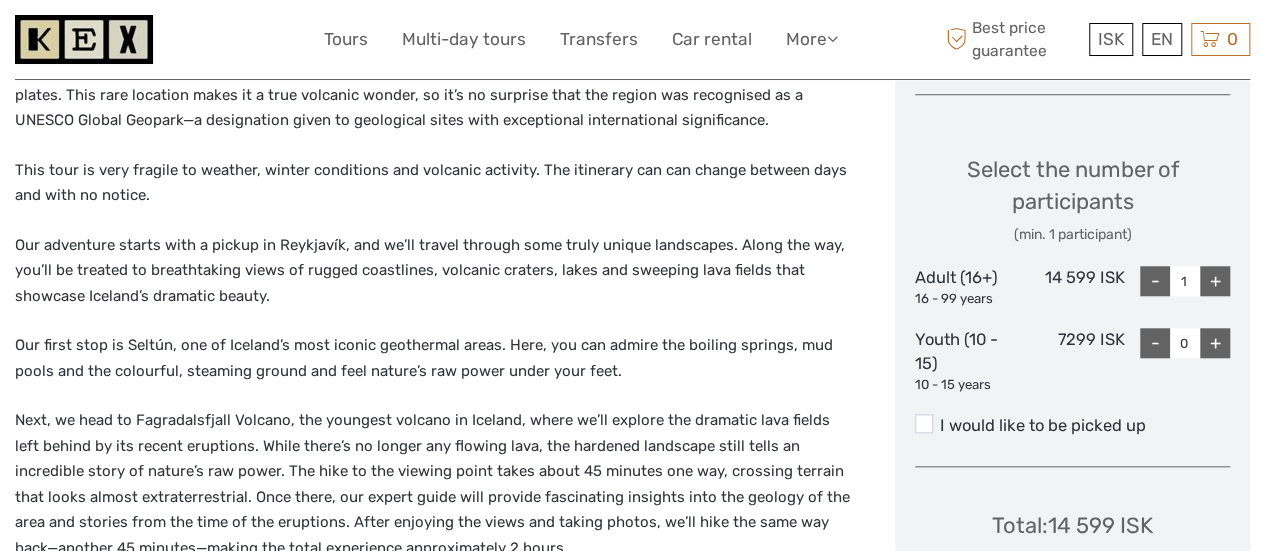 drag, startPoint x: 920, startPoint y: 425, endPoint x: 938, endPoint y: 419, distance: 18.973665 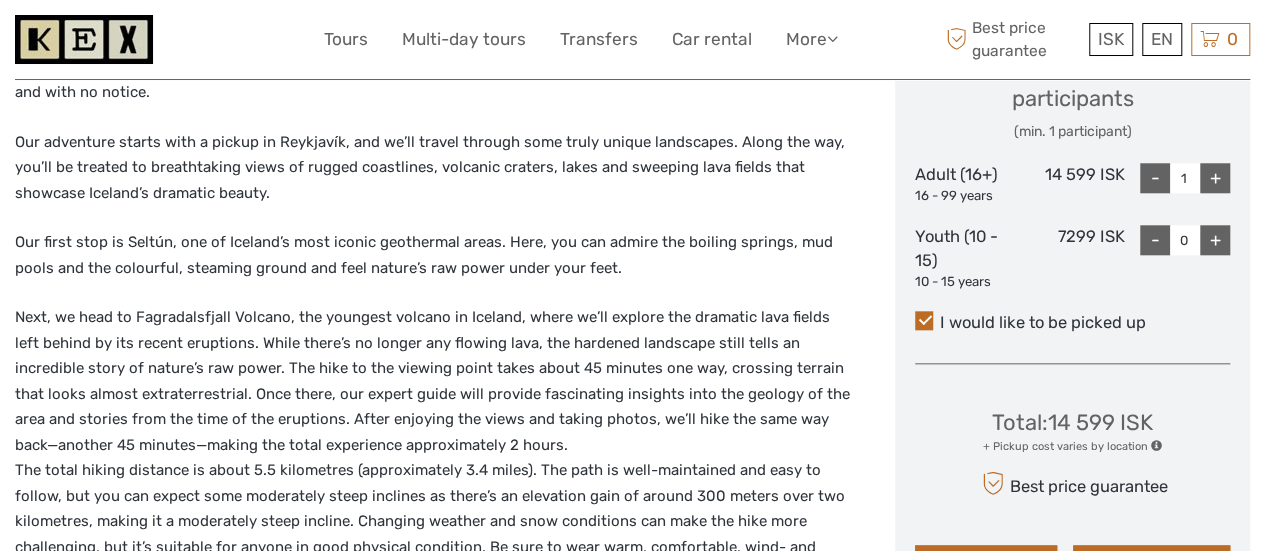 scroll, scrollTop: 1023, scrollLeft: 0, axis: vertical 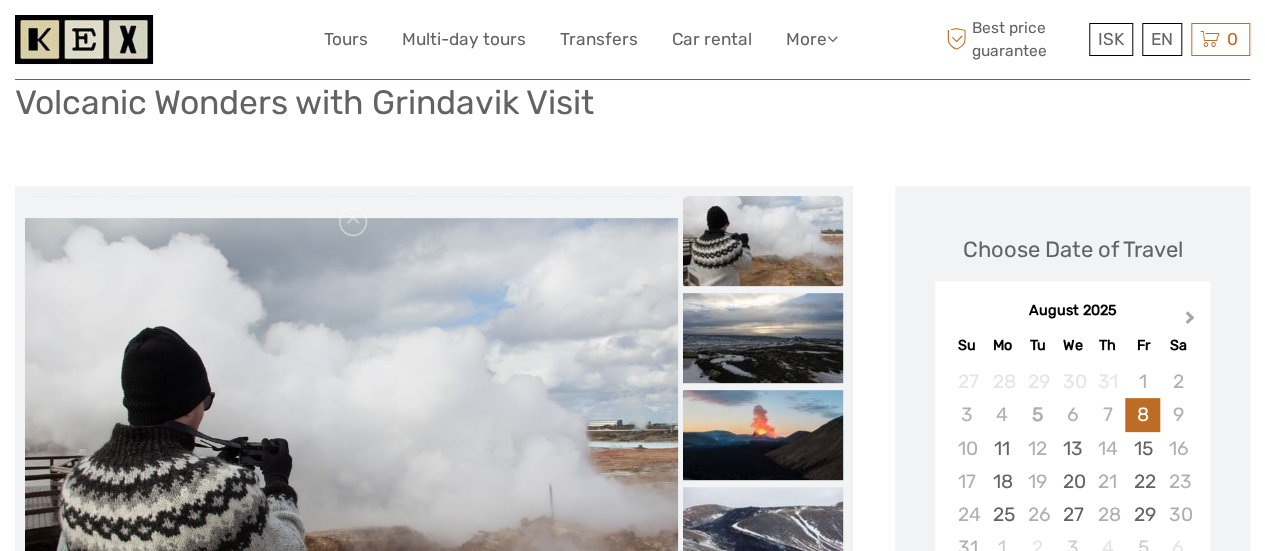 click on "Next Month" at bounding box center [1190, 321] 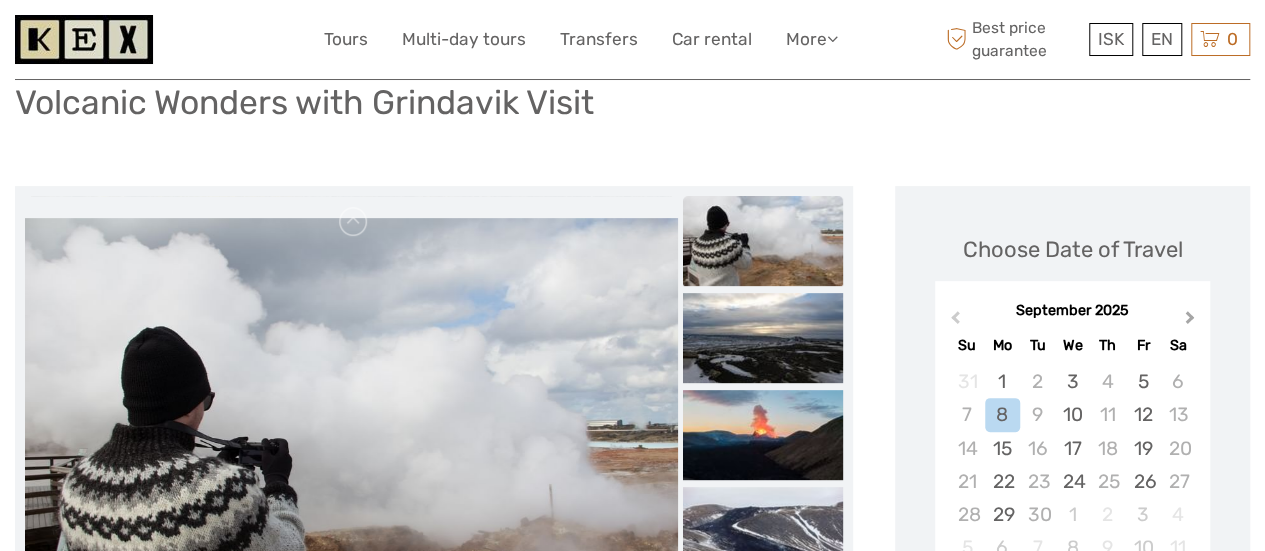 click on "Next Month" at bounding box center [1190, 321] 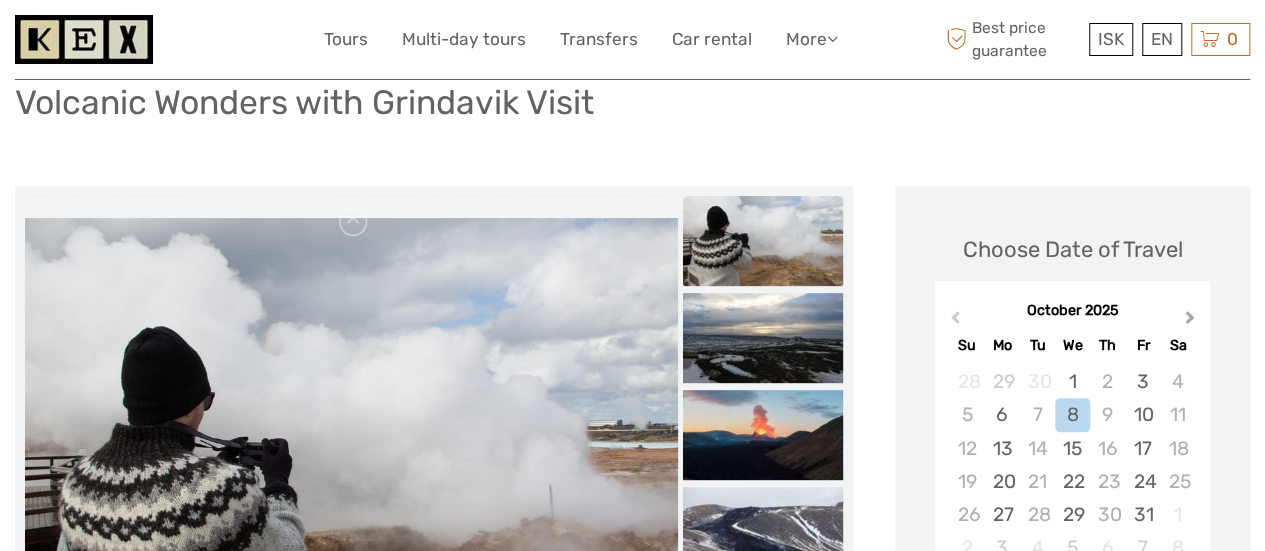 click on "Next Month" at bounding box center [1190, 321] 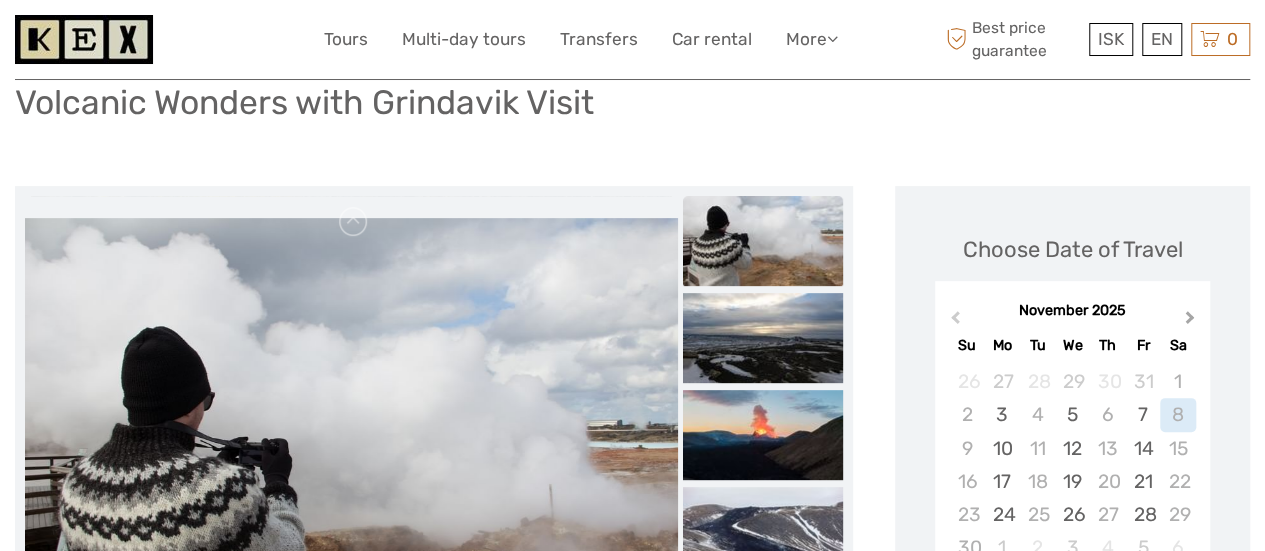 click on "Next Month" at bounding box center (1190, 321) 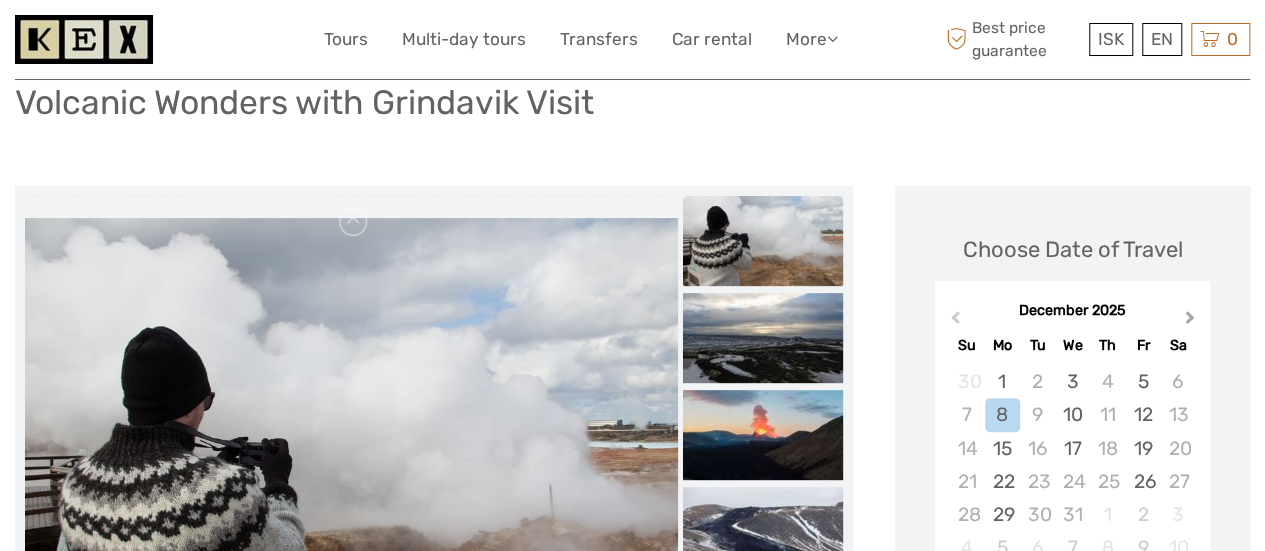 click on "Next Month" at bounding box center (1190, 321) 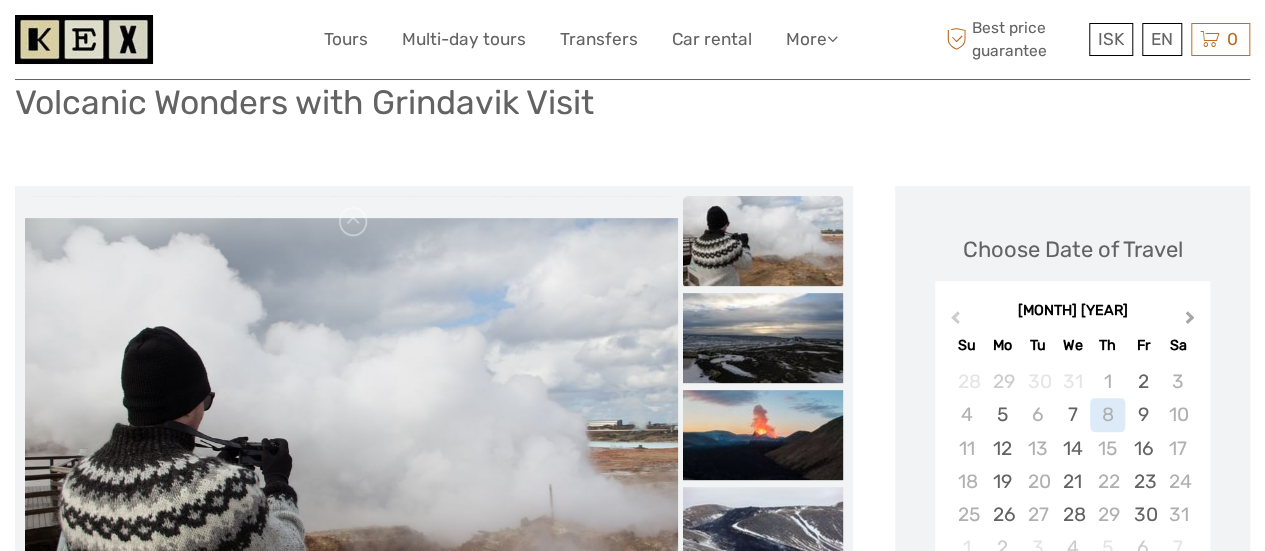 click on "Next Month" at bounding box center [1190, 321] 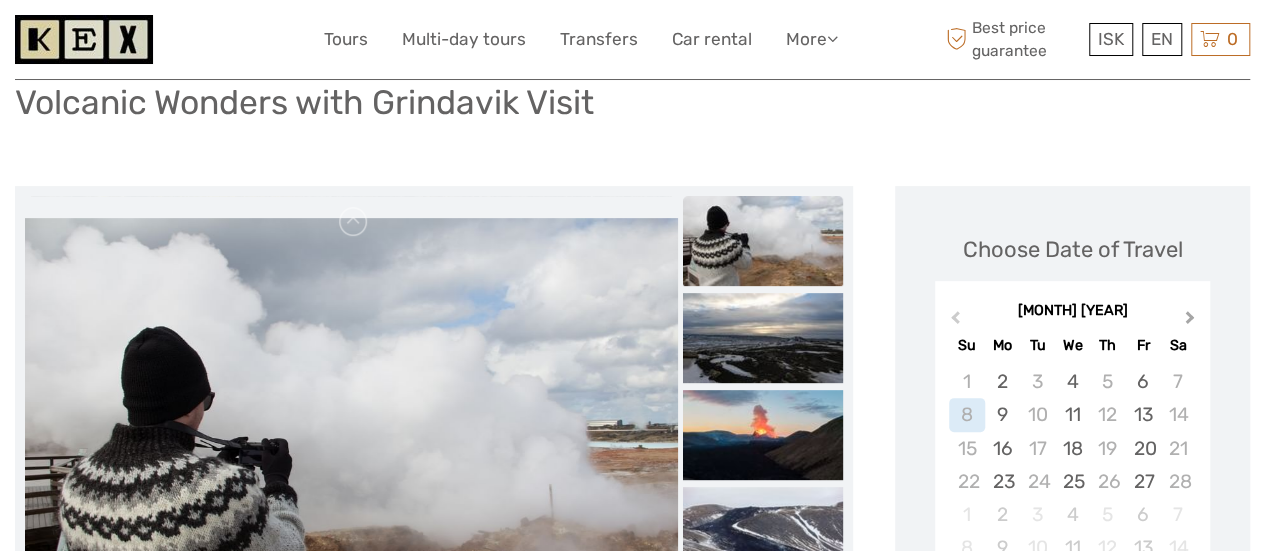 click on "Next Month" at bounding box center [1190, 321] 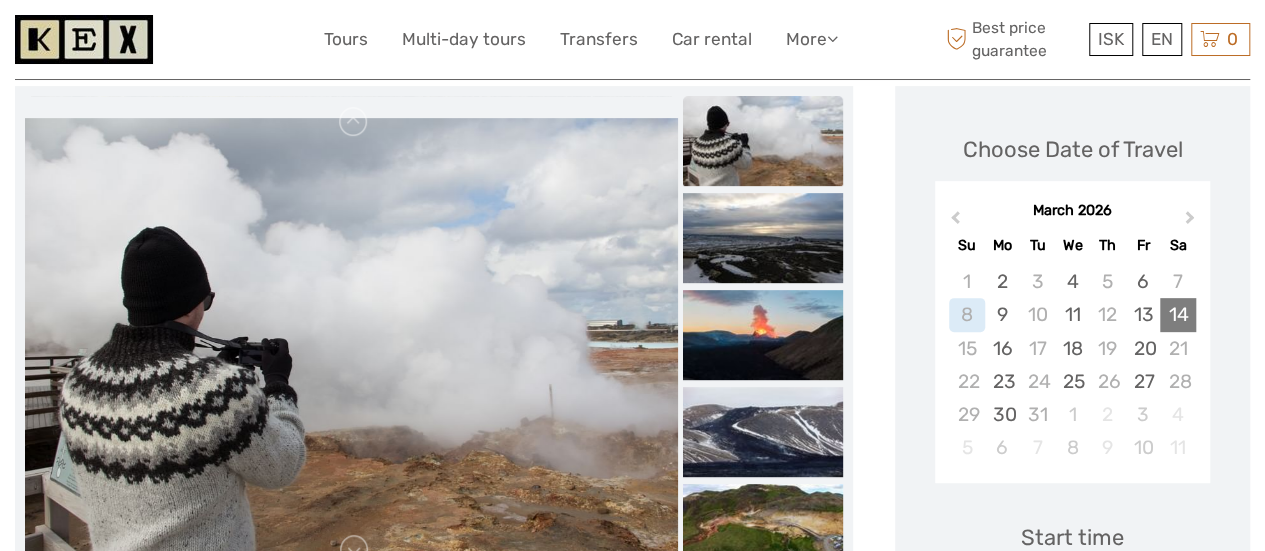 drag, startPoint x: 1138, startPoint y: 361, endPoint x: 1186, endPoint y: 329, distance: 57.68882 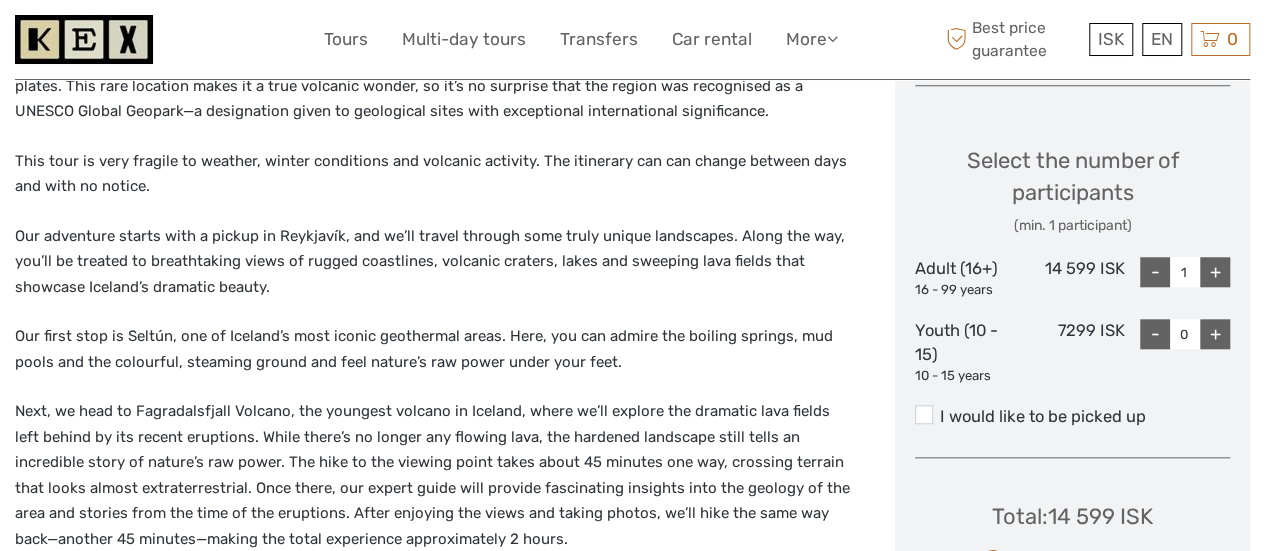 scroll, scrollTop: 974, scrollLeft: 0, axis: vertical 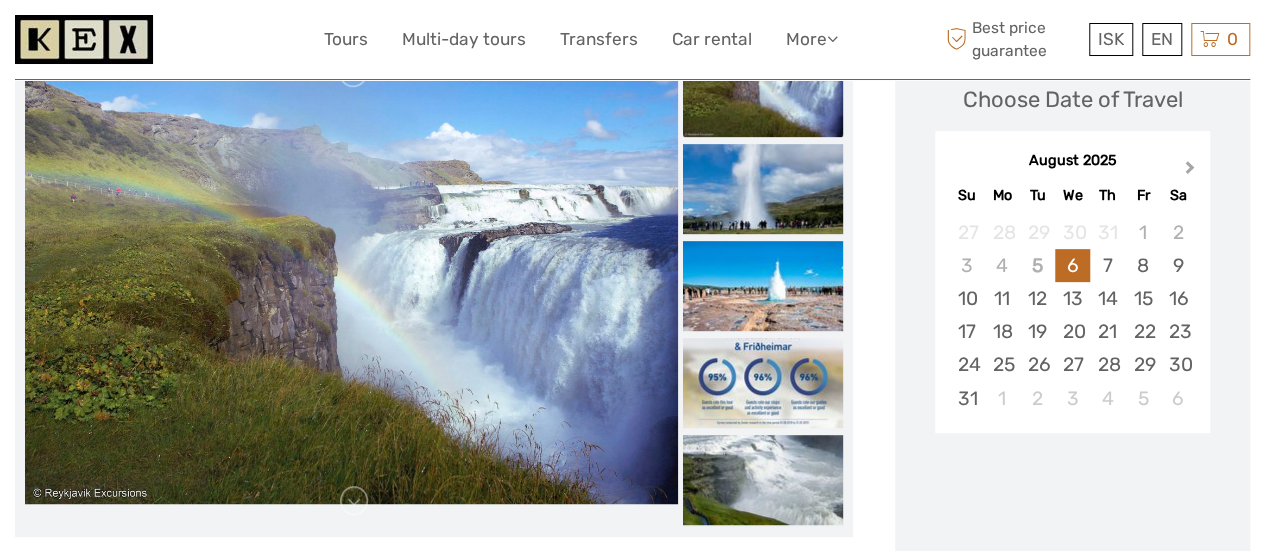 click on "Next Month" at bounding box center [1192, 172] 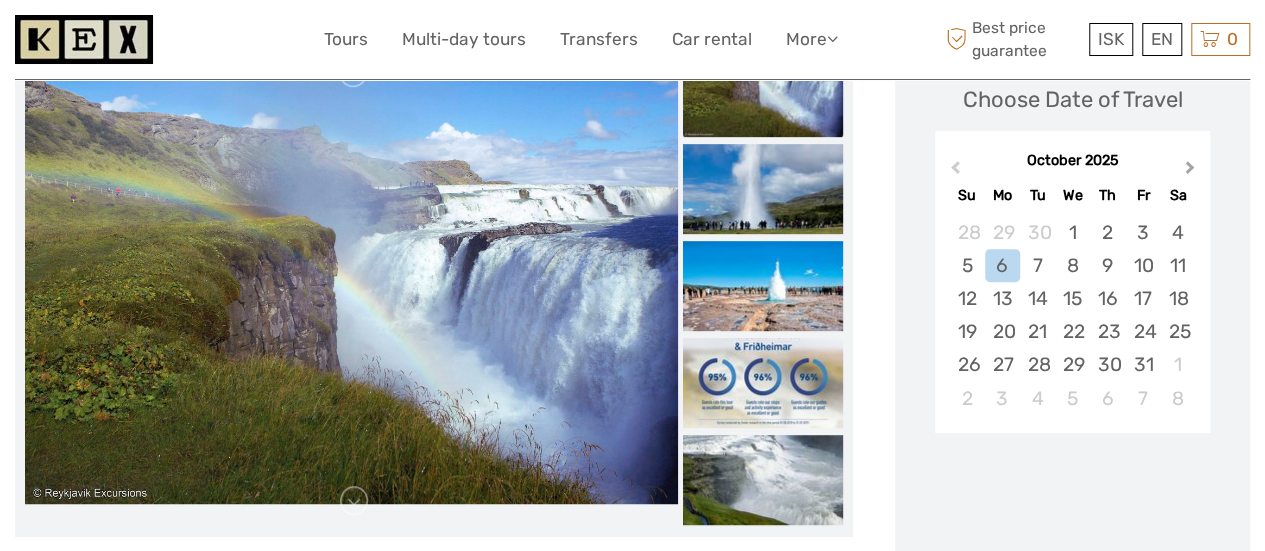 click on "Next Month" at bounding box center (1192, 172) 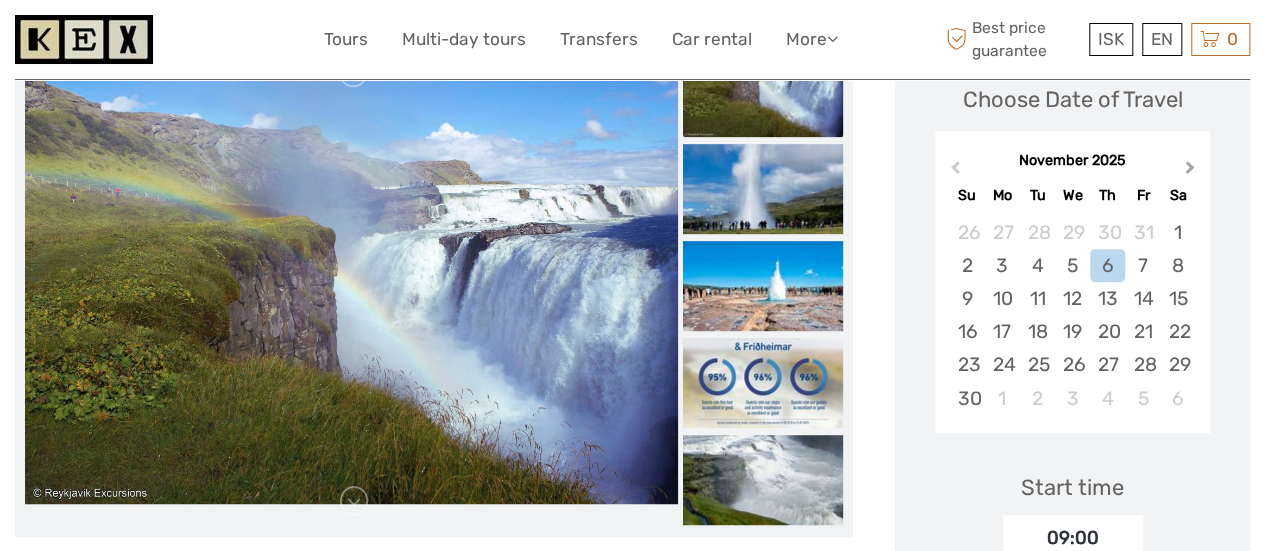 click on "Next Month" at bounding box center [1192, 172] 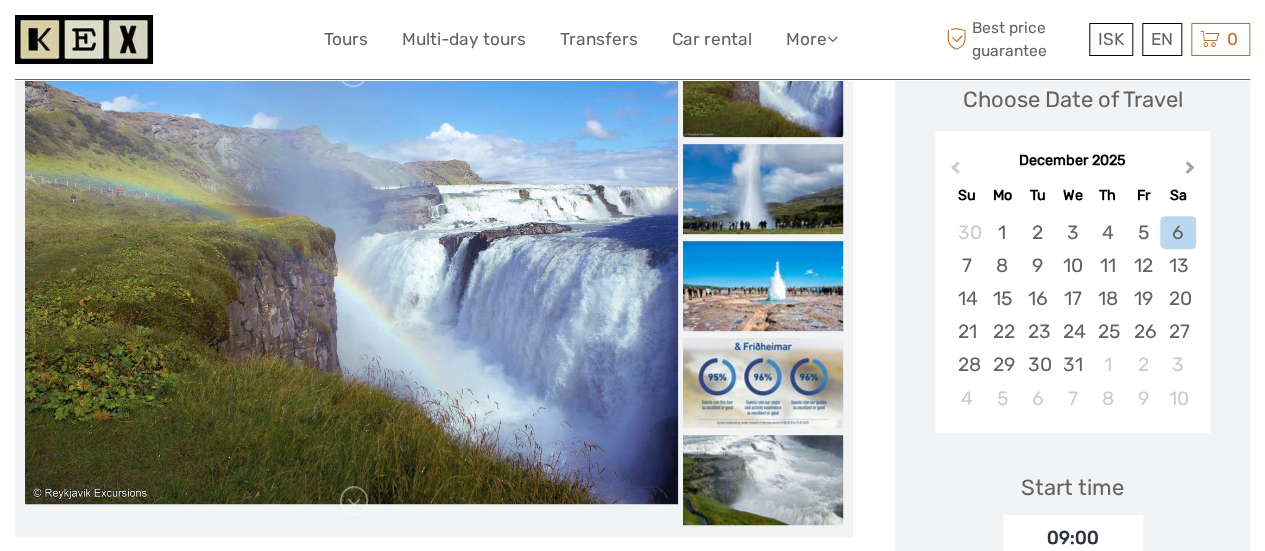 click on "Next Month" at bounding box center [1192, 172] 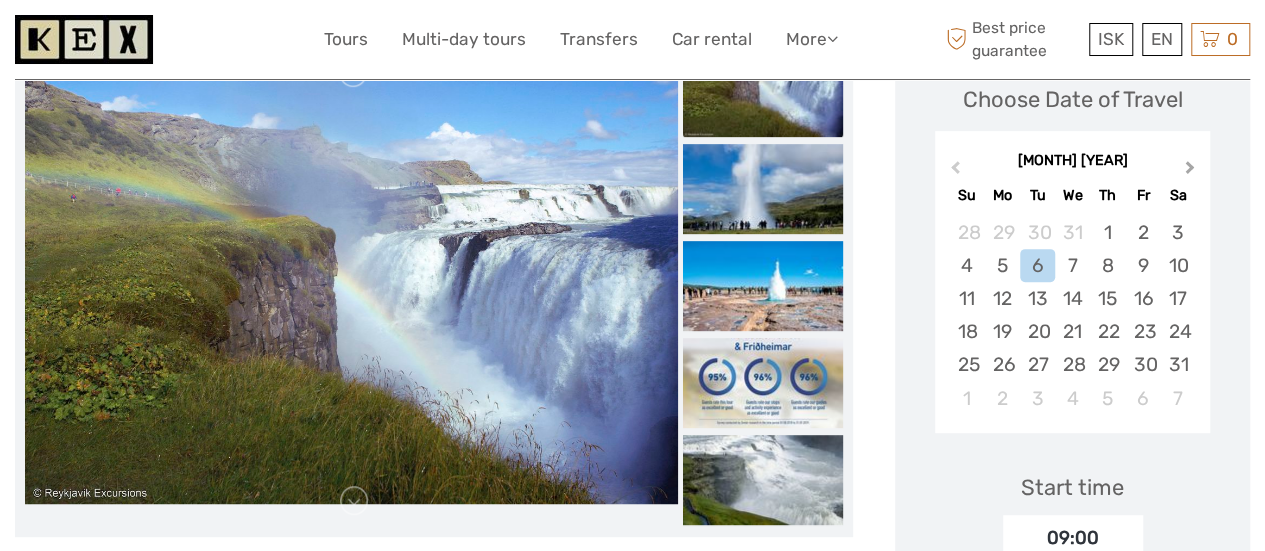 click on "Next Month" at bounding box center [1192, 172] 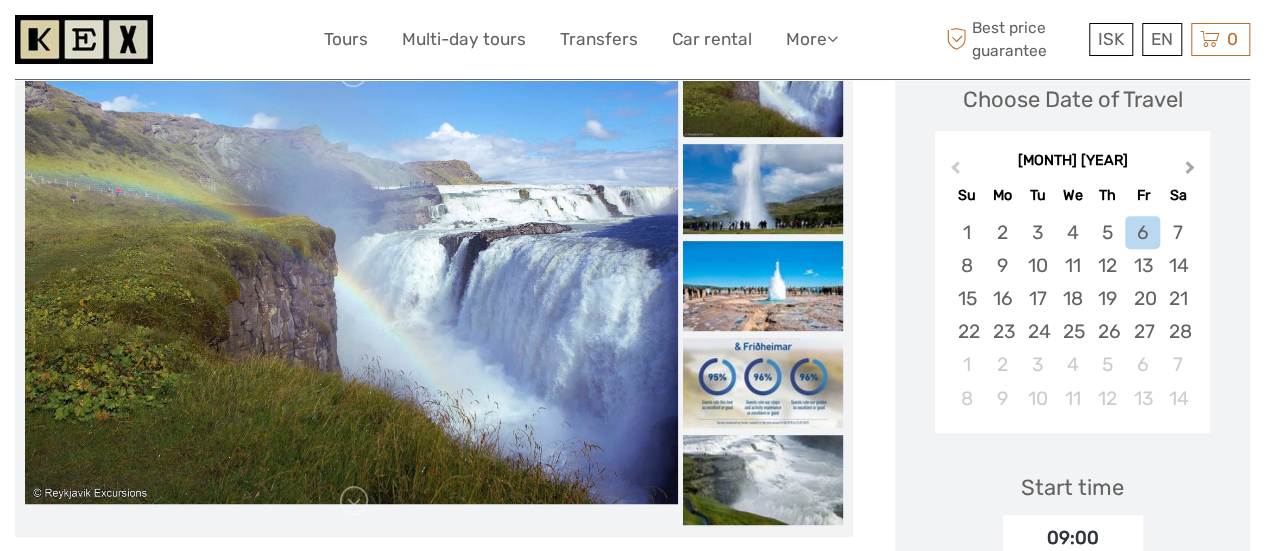 click on "Next Month" at bounding box center [1190, 171] 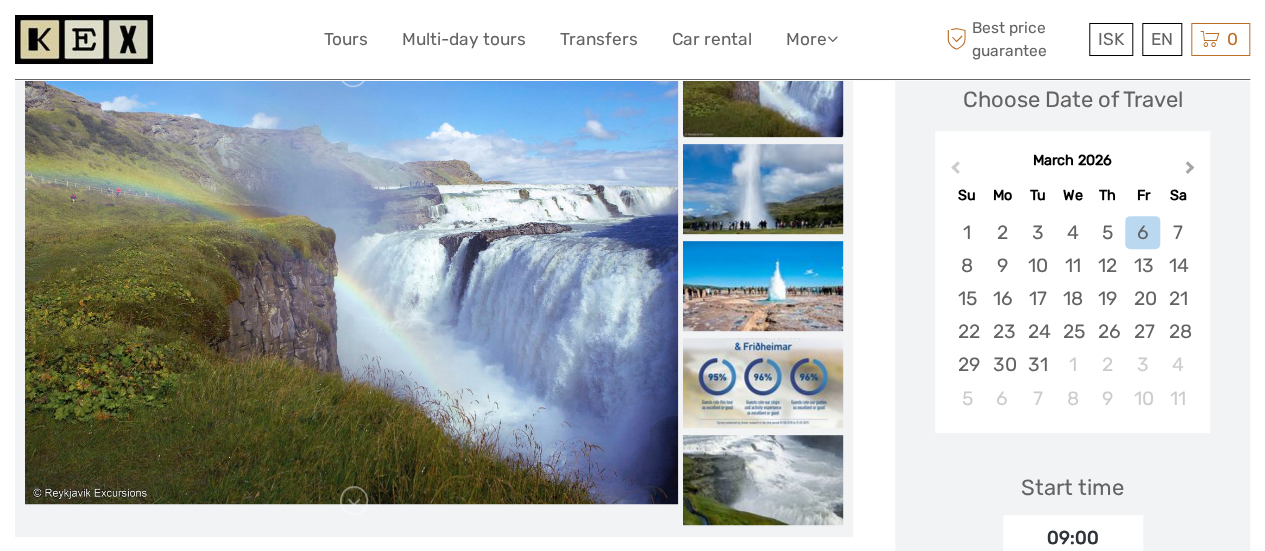 click on "Next Month" at bounding box center [1190, 171] 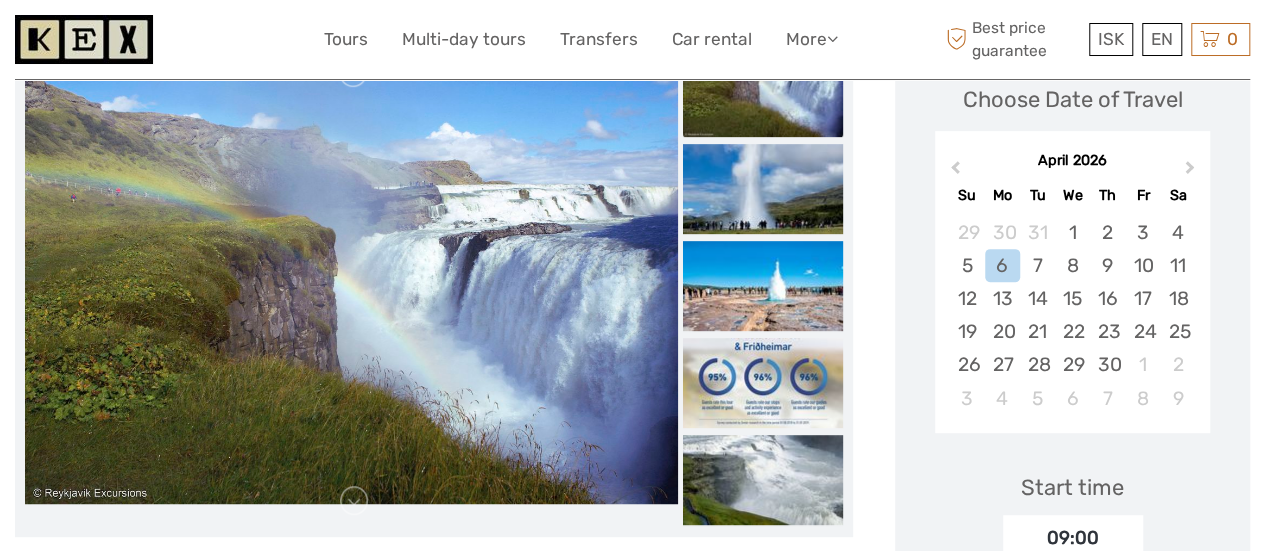 drag, startPoint x: 958, startPoint y: 163, endPoint x: 970, endPoint y: 170, distance: 13.892444 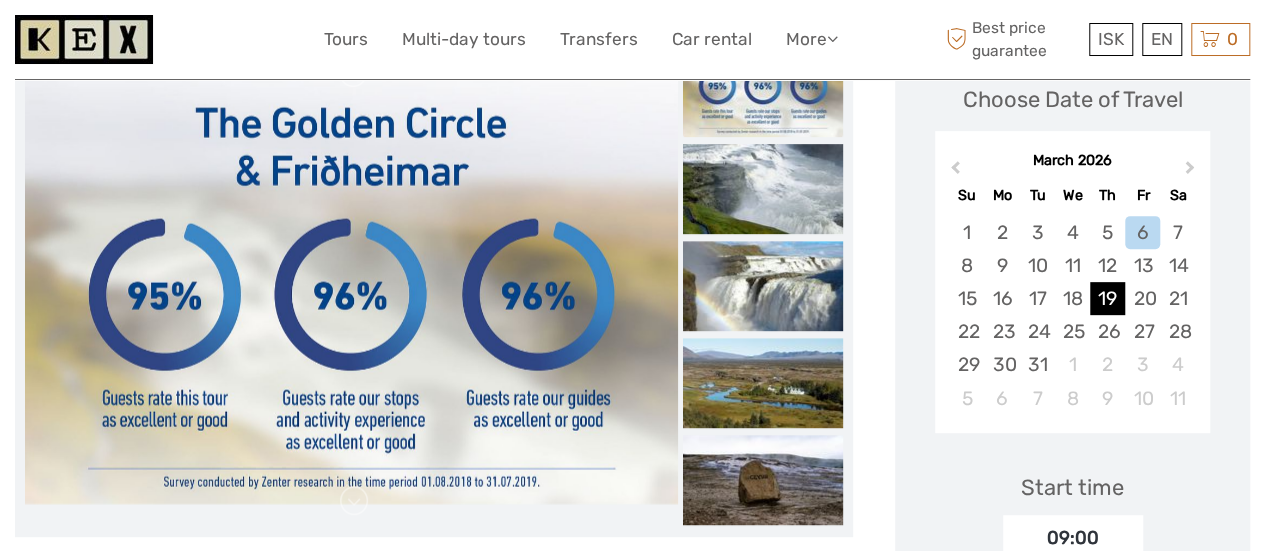 click on "19" at bounding box center (1107, 298) 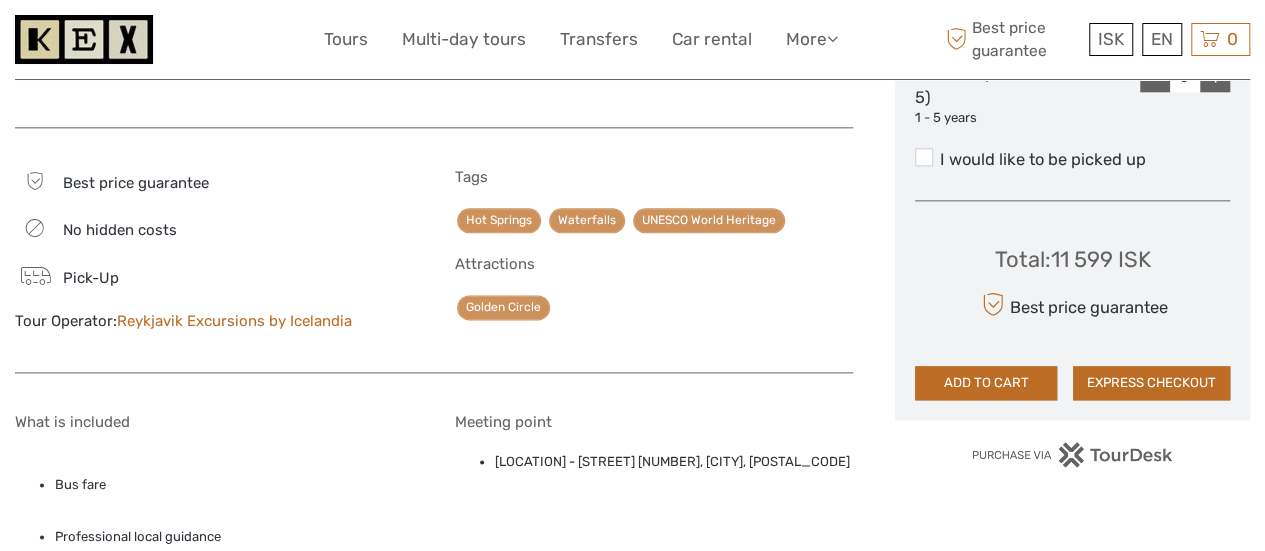 scroll, scrollTop: 1000, scrollLeft: 0, axis: vertical 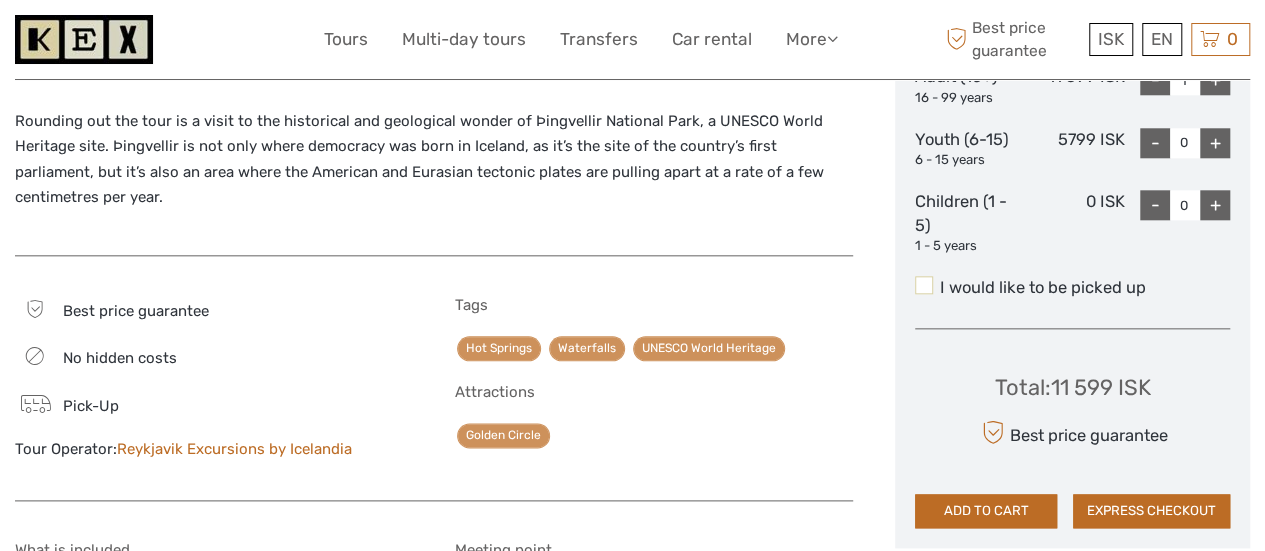 click at bounding box center (924, 285) 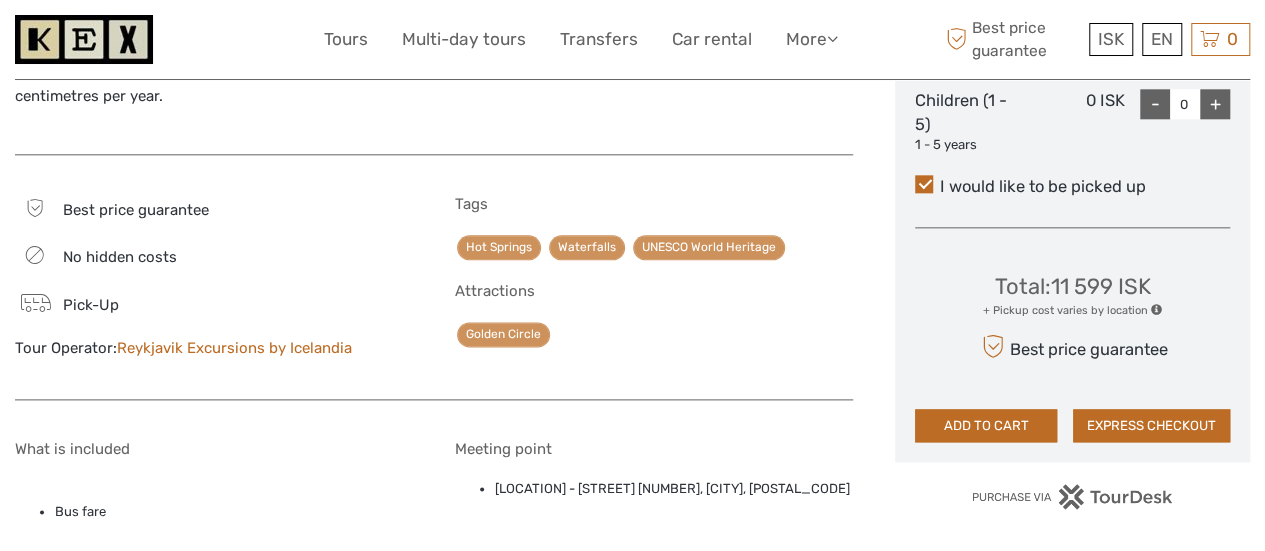 scroll, scrollTop: 1200, scrollLeft: 0, axis: vertical 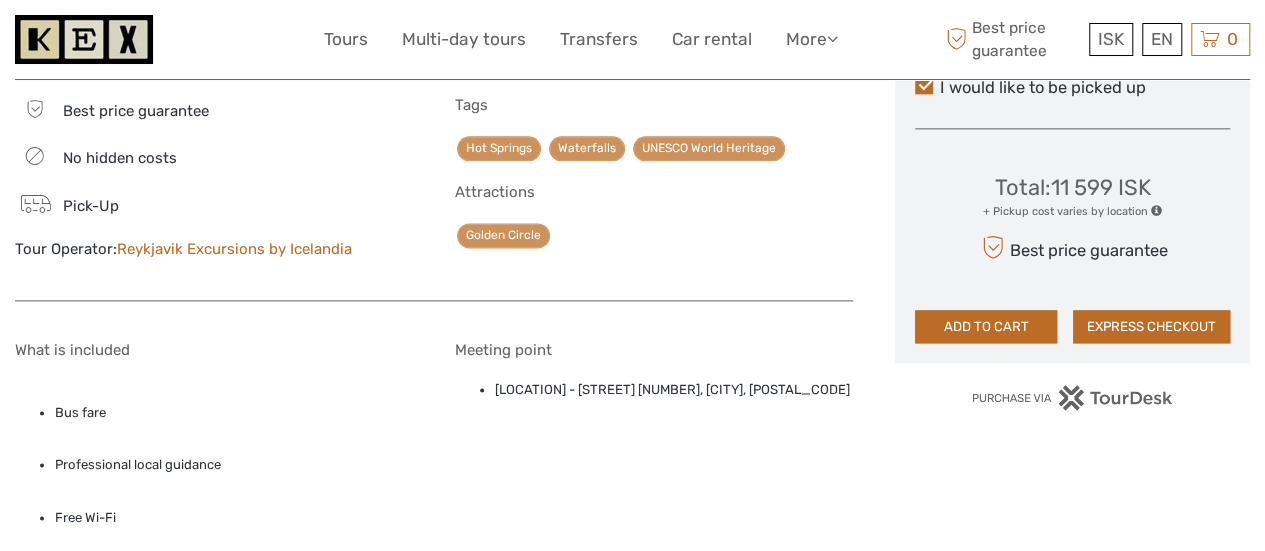 click on "Choose Date of Travel [MONTH] [YEAR] Previous Month Next Month [MONTH] [YEAR] Su Mo Tu We Th Fr Sa 1 2 3 4 5 6 7 8 9 10 11 12 13 14 15 16 17 18 19 20 21 22 23 24 25 26 27 28 29 30 31 1 2 3 4 5 6 7 8 9 10 11 Start time 09:00 Select the number of participants (min. 1 participant) Adult (16+) 16 - 99 years 11 599 ISK - 1 + Youth (6-15) 6 - 15 years 5799 ISK - 0 + Children (1 - 5) 1 - 5 years 0 ISK - 0 + I would like to be picked up Total :  11 599 ISK + Pickup cost varies by location Best price guarantee ADD TO CART EXPRESS CHECKOUT" at bounding box center (1072, 37) 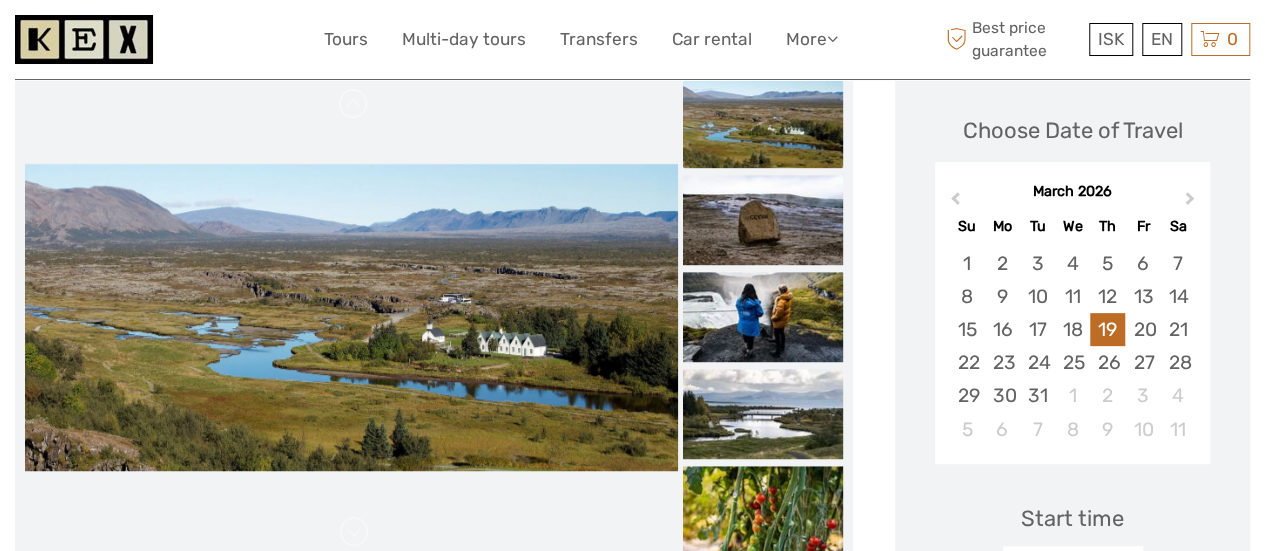 scroll, scrollTop: 300, scrollLeft: 0, axis: vertical 